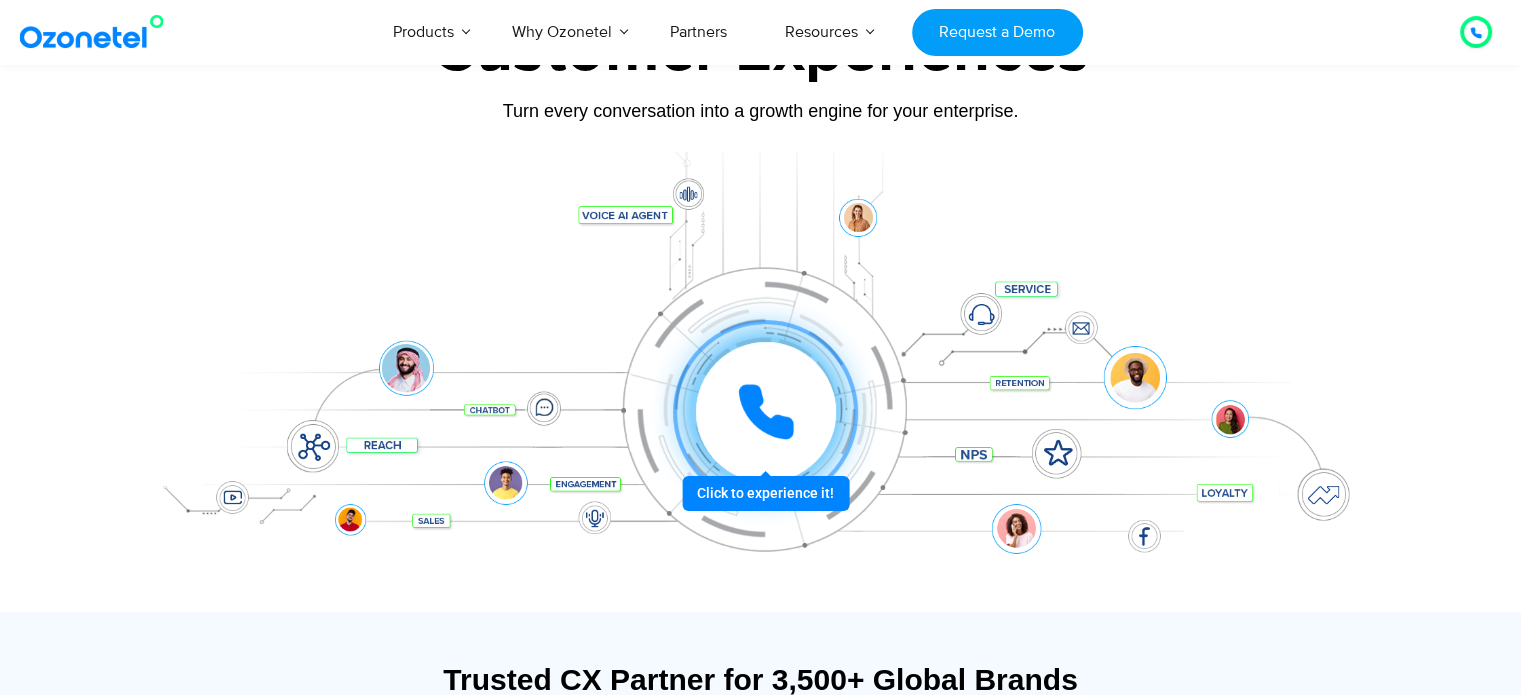 scroll, scrollTop: 176, scrollLeft: 0, axis: vertical 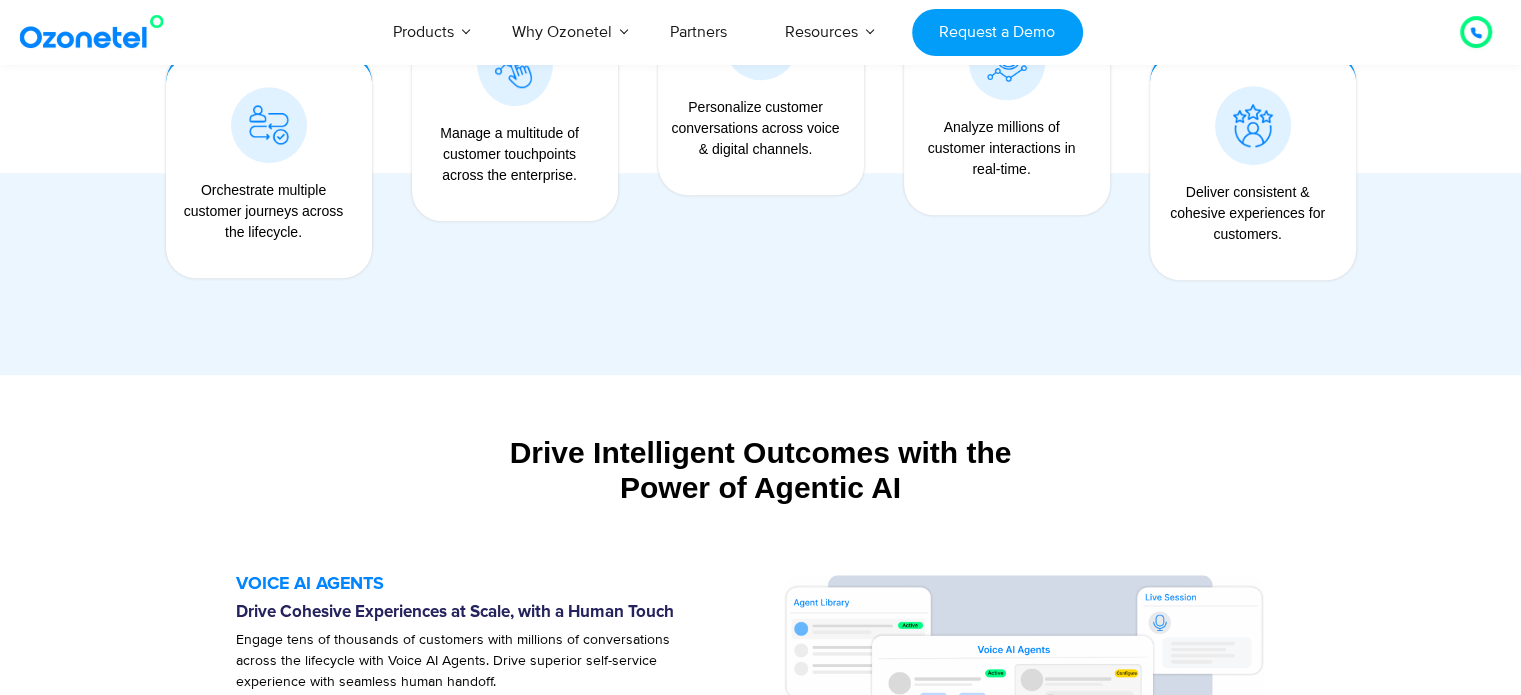 click on "Drive Intelligent Outcomes with the  Power of Agentic AI" at bounding box center (761, 470) 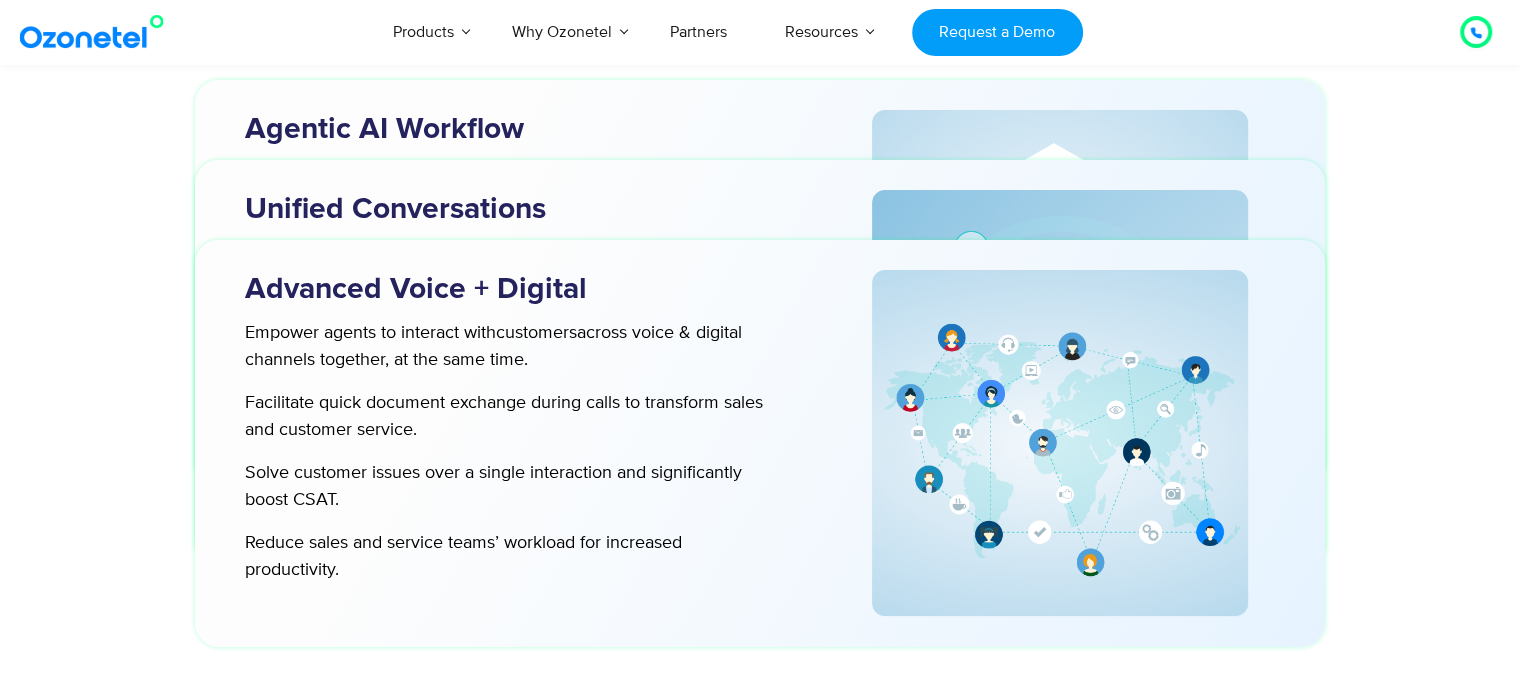scroll, scrollTop: 5974, scrollLeft: 0, axis: vertical 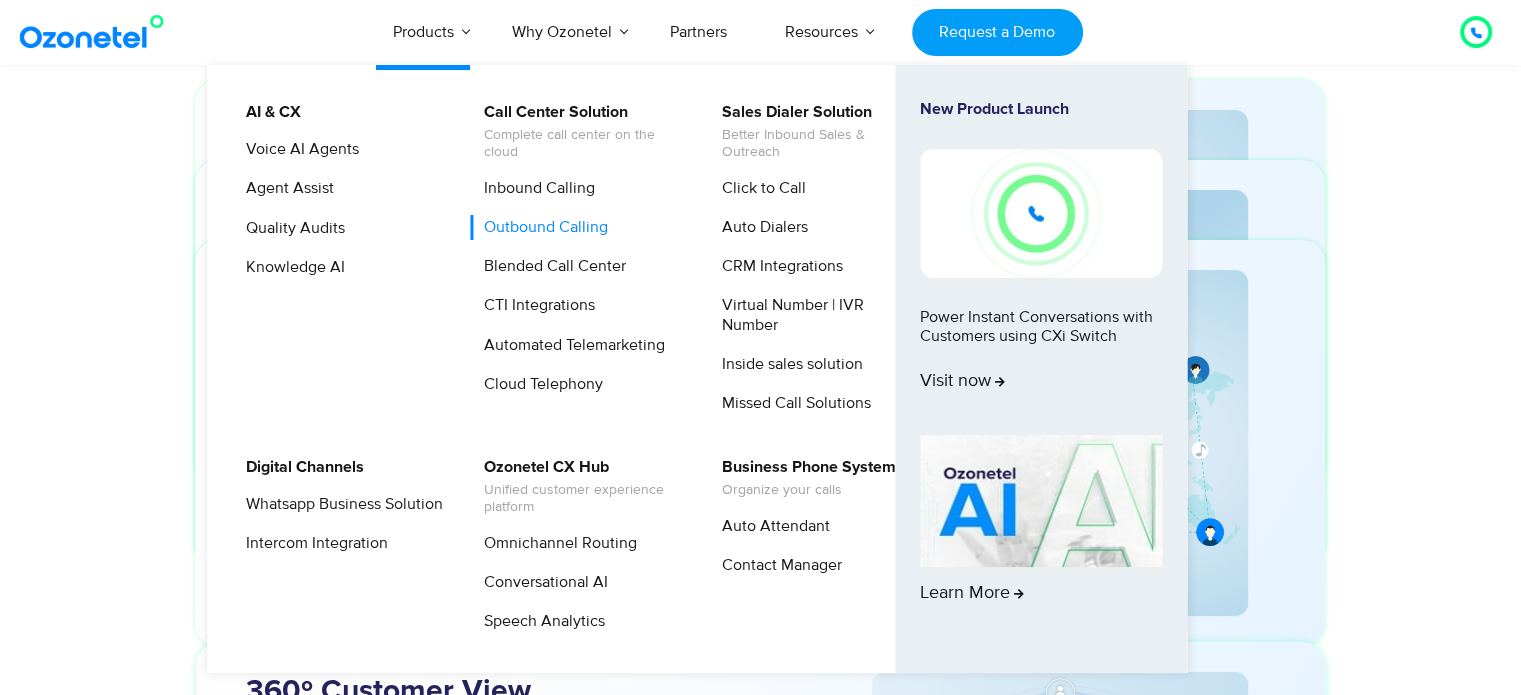 click on "Outbound Calling" at bounding box center (541, 227) 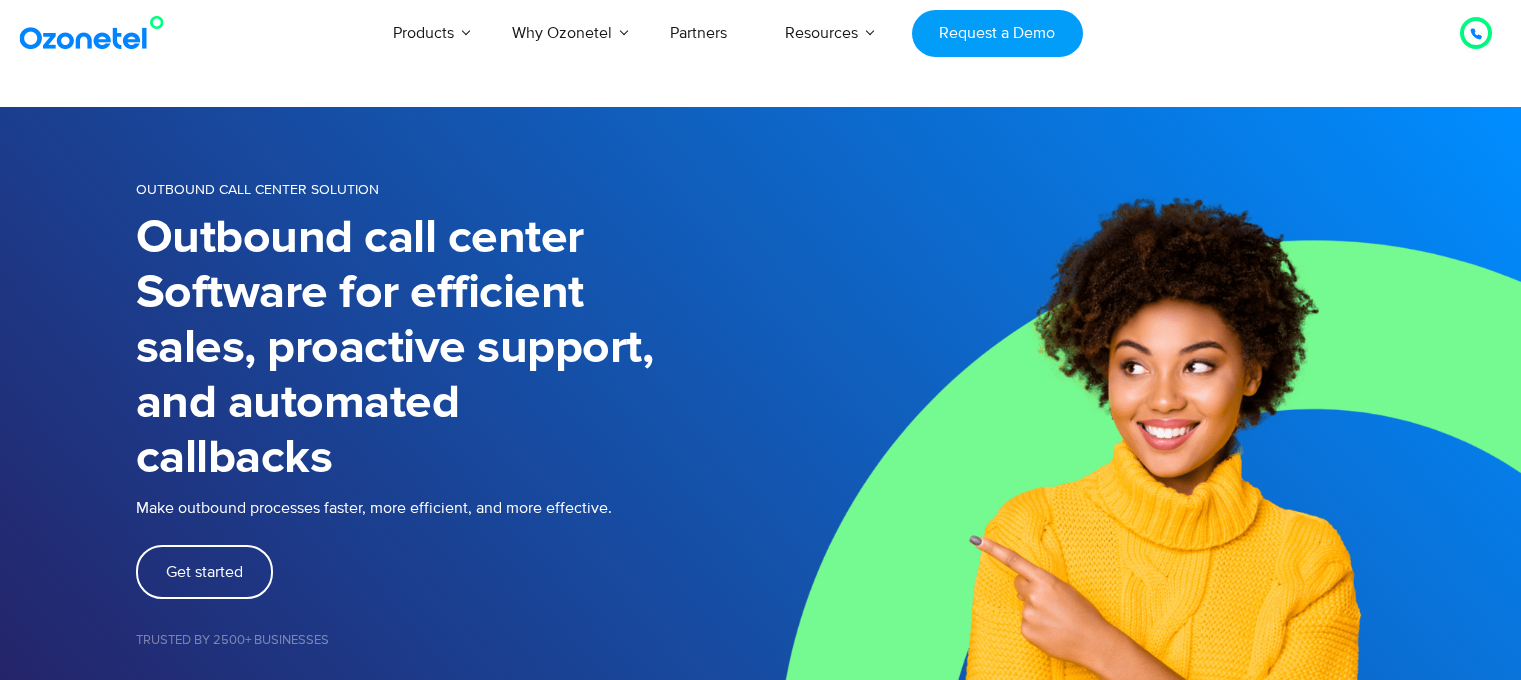 scroll, scrollTop: 0, scrollLeft: 0, axis: both 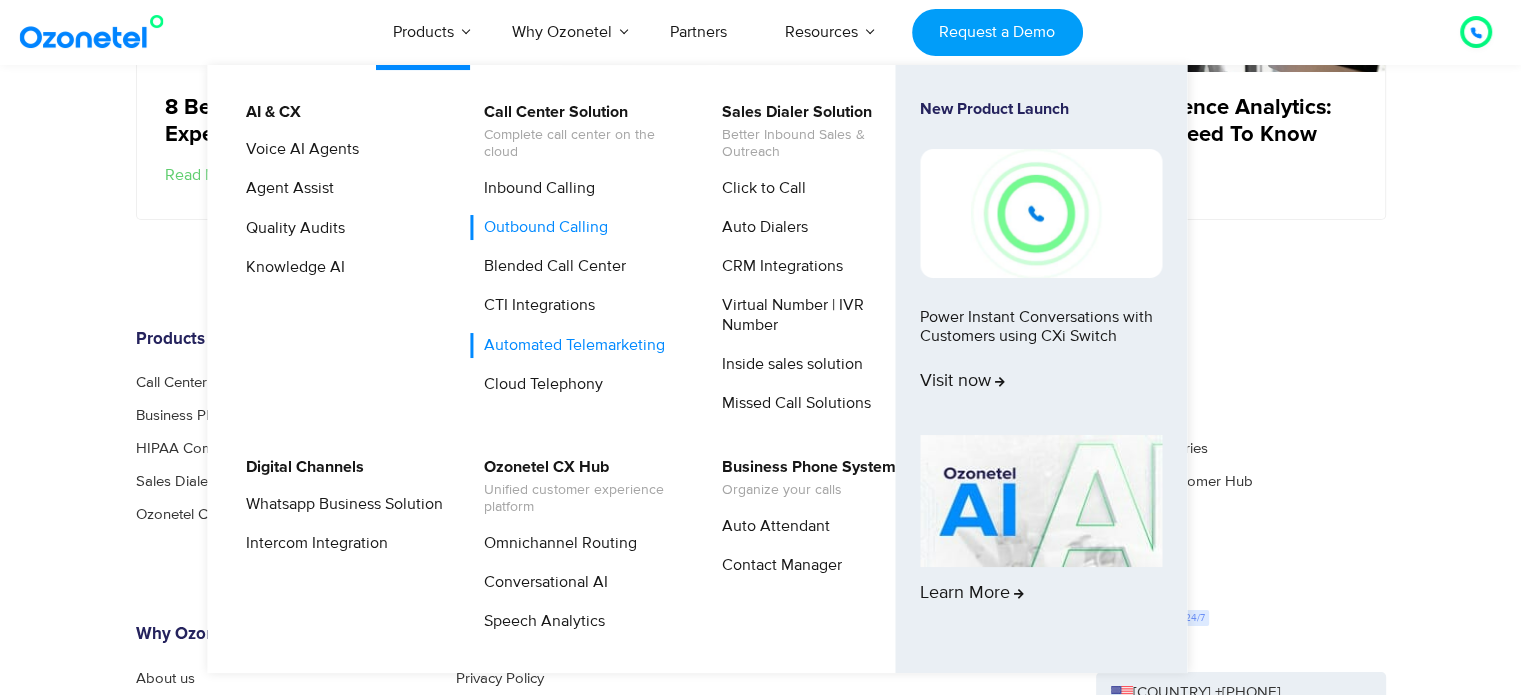 click on "Automated Telemarketing" at bounding box center [569, 345] 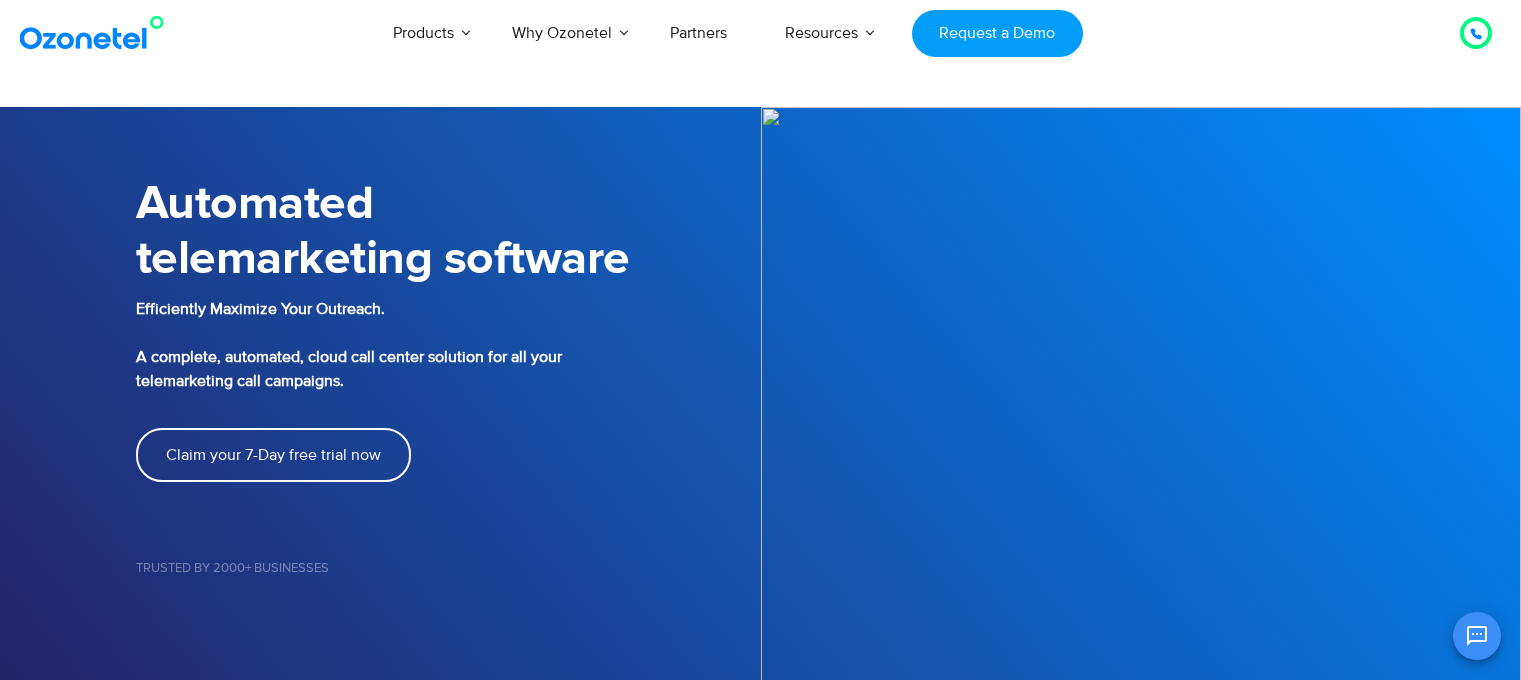 scroll, scrollTop: 0, scrollLeft: 0, axis: both 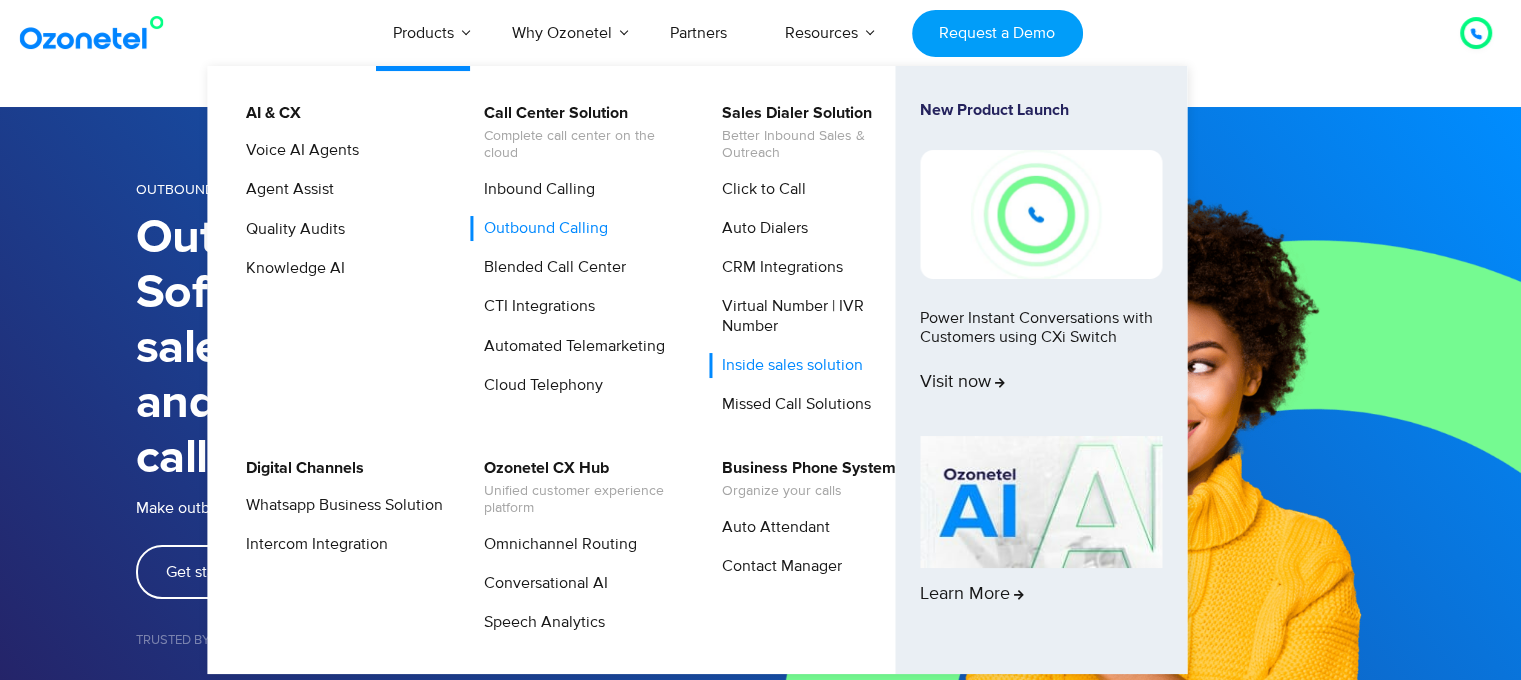 click on "Inside sales solution" at bounding box center [787, 365] 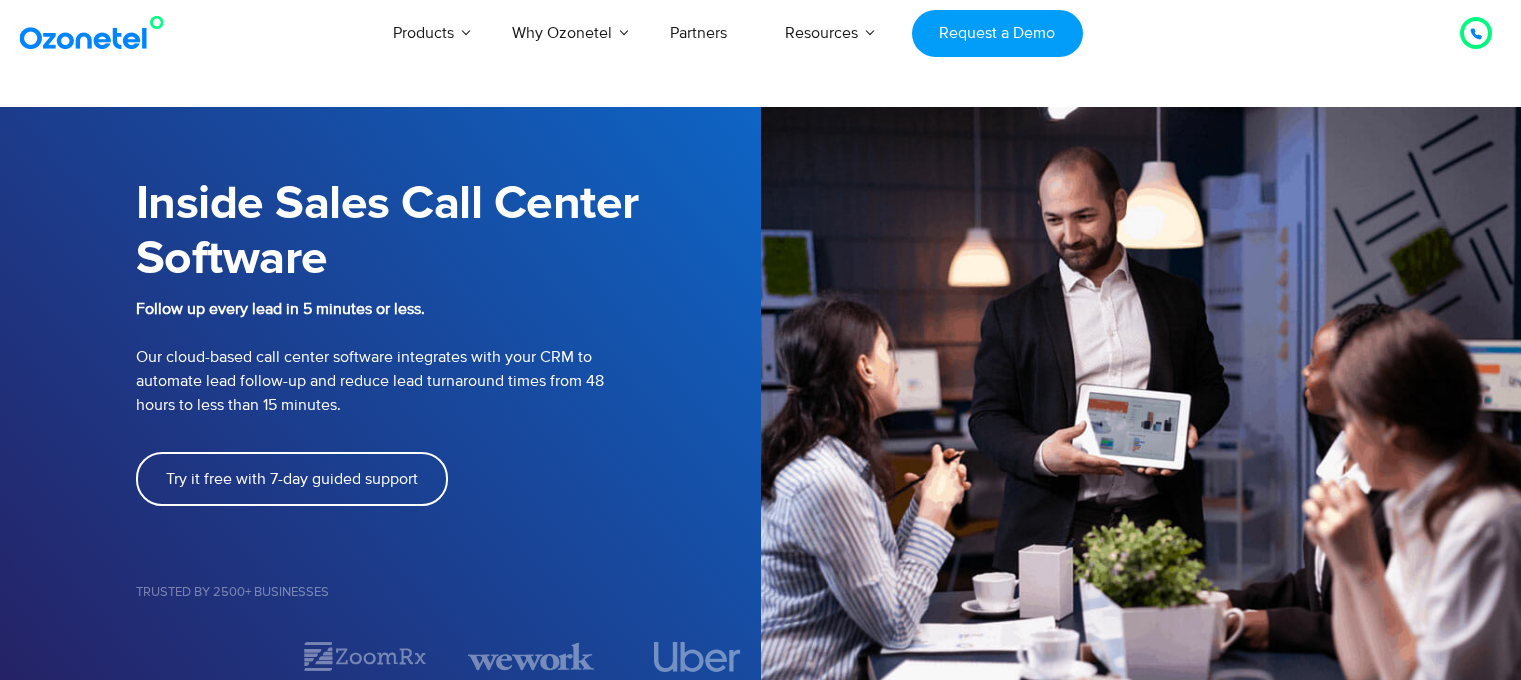scroll, scrollTop: 0, scrollLeft: 0, axis: both 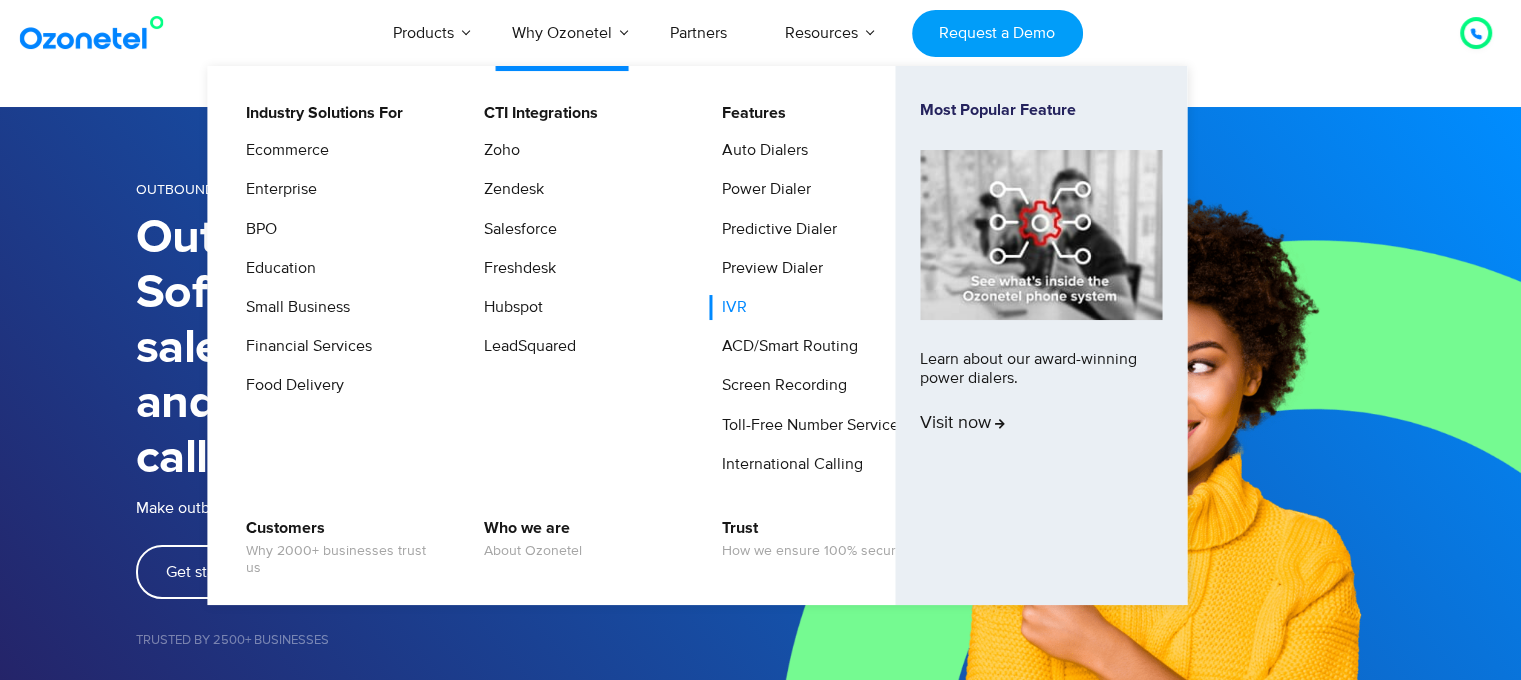 click on "IVR" at bounding box center (729, 307) 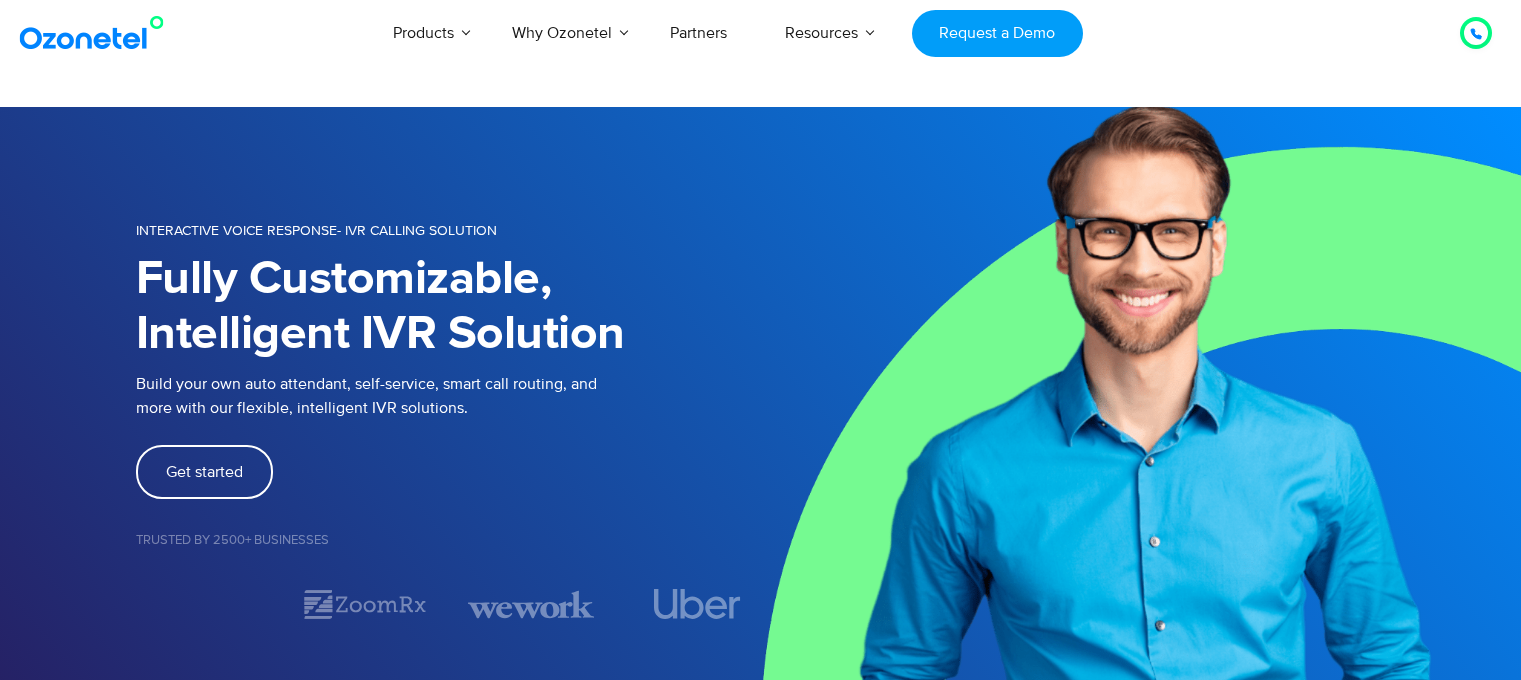 scroll, scrollTop: 0, scrollLeft: 0, axis: both 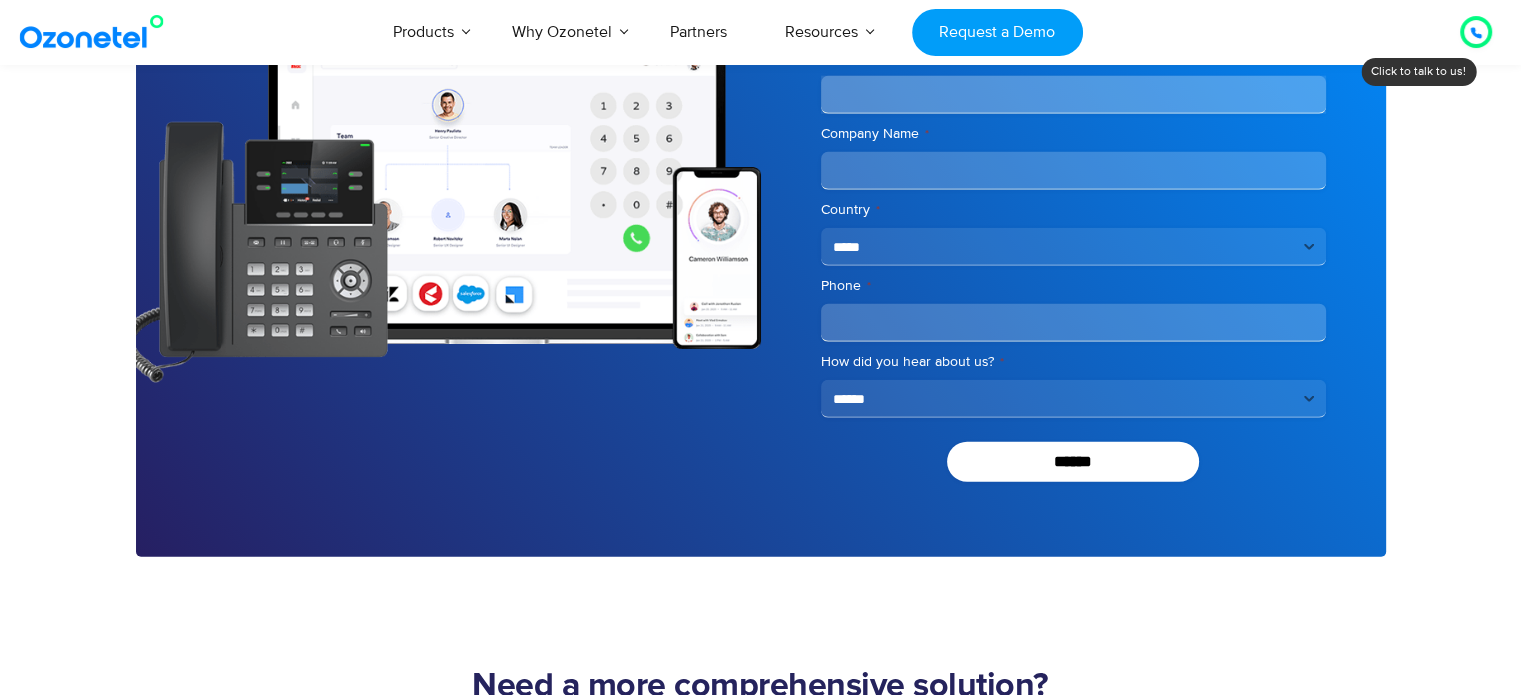 click at bounding box center [1476, 33] 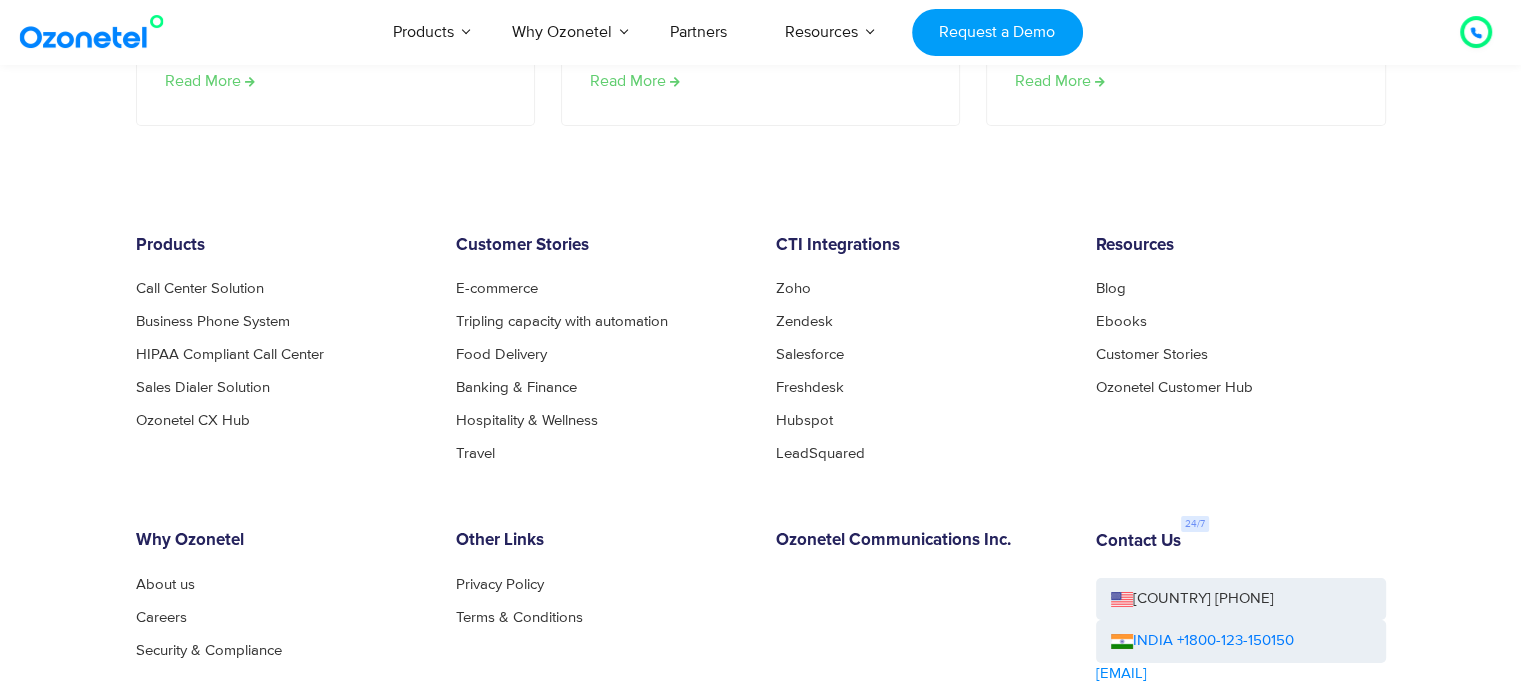 scroll, scrollTop: 7080, scrollLeft: 0, axis: vertical 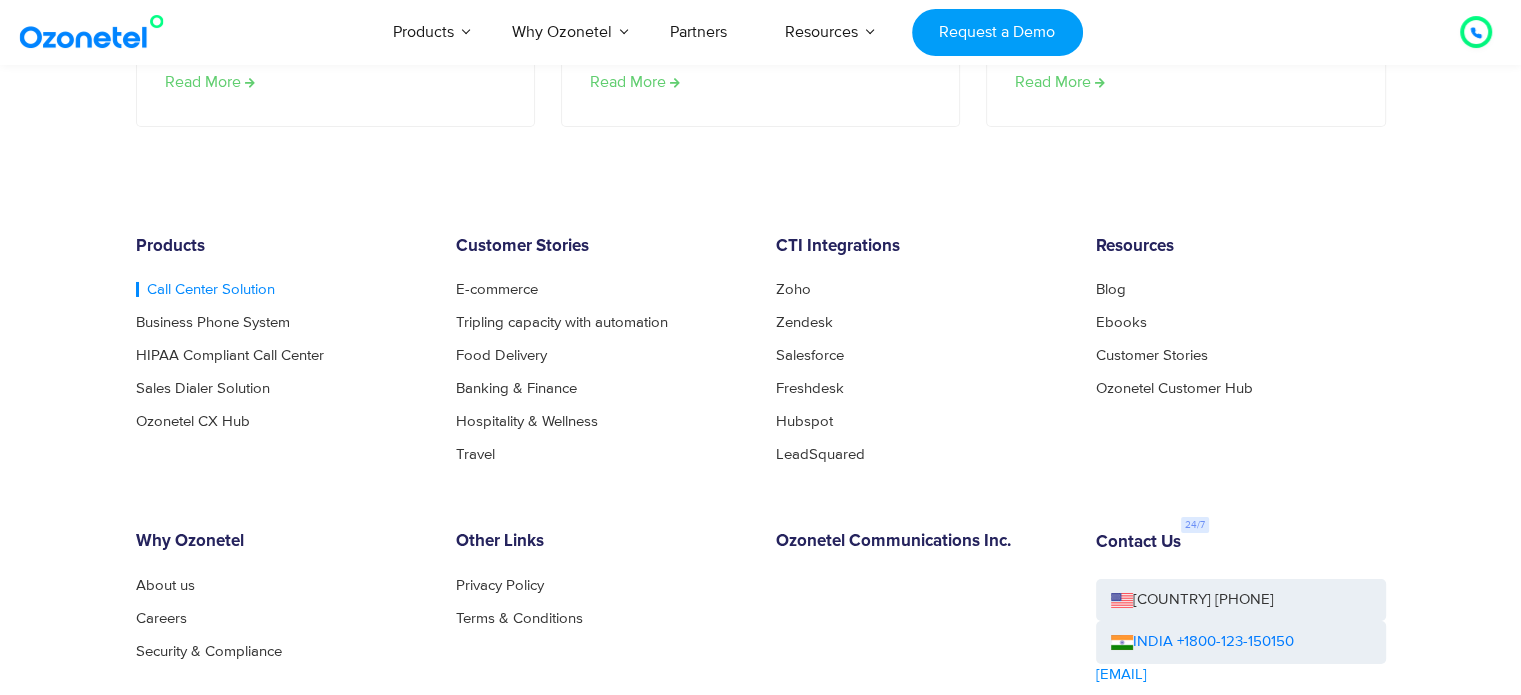 click on "Call Center Solution" at bounding box center (205, 289) 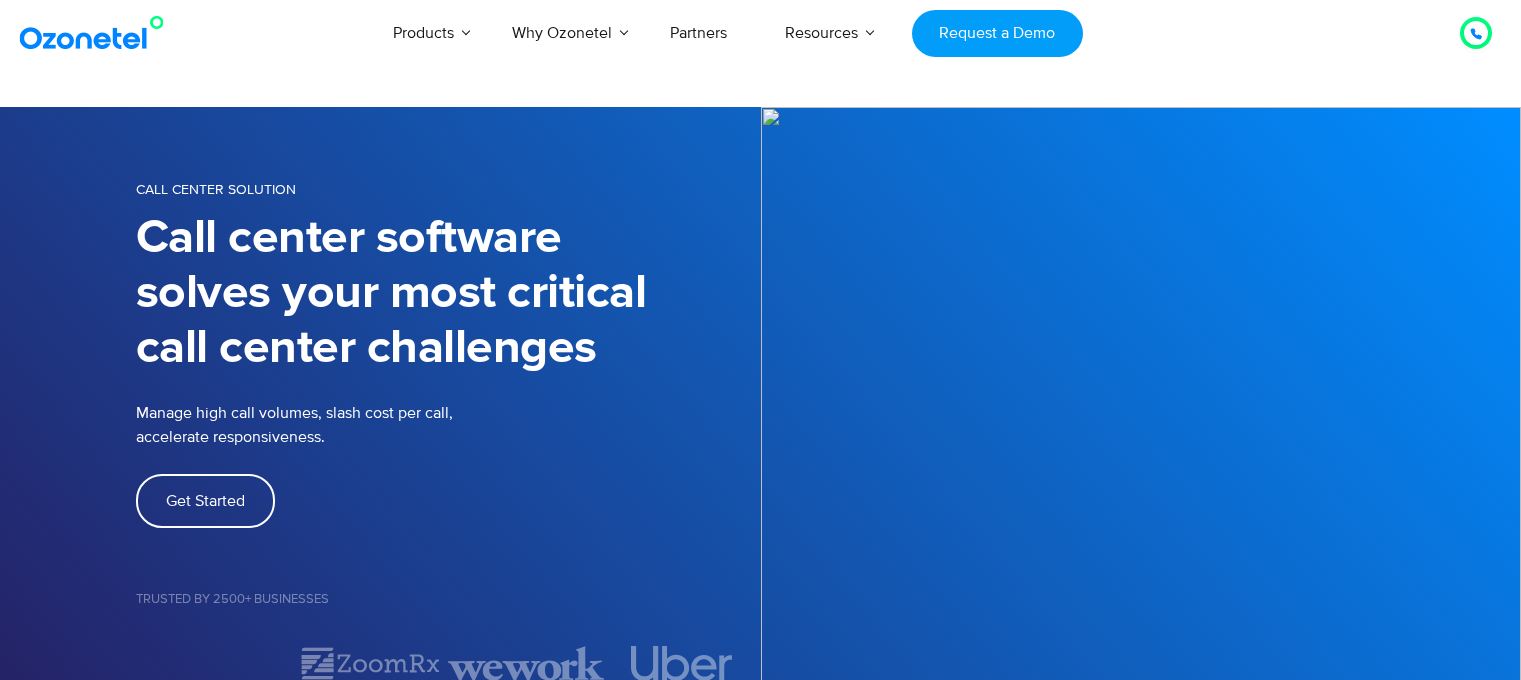 scroll, scrollTop: 0, scrollLeft: 0, axis: both 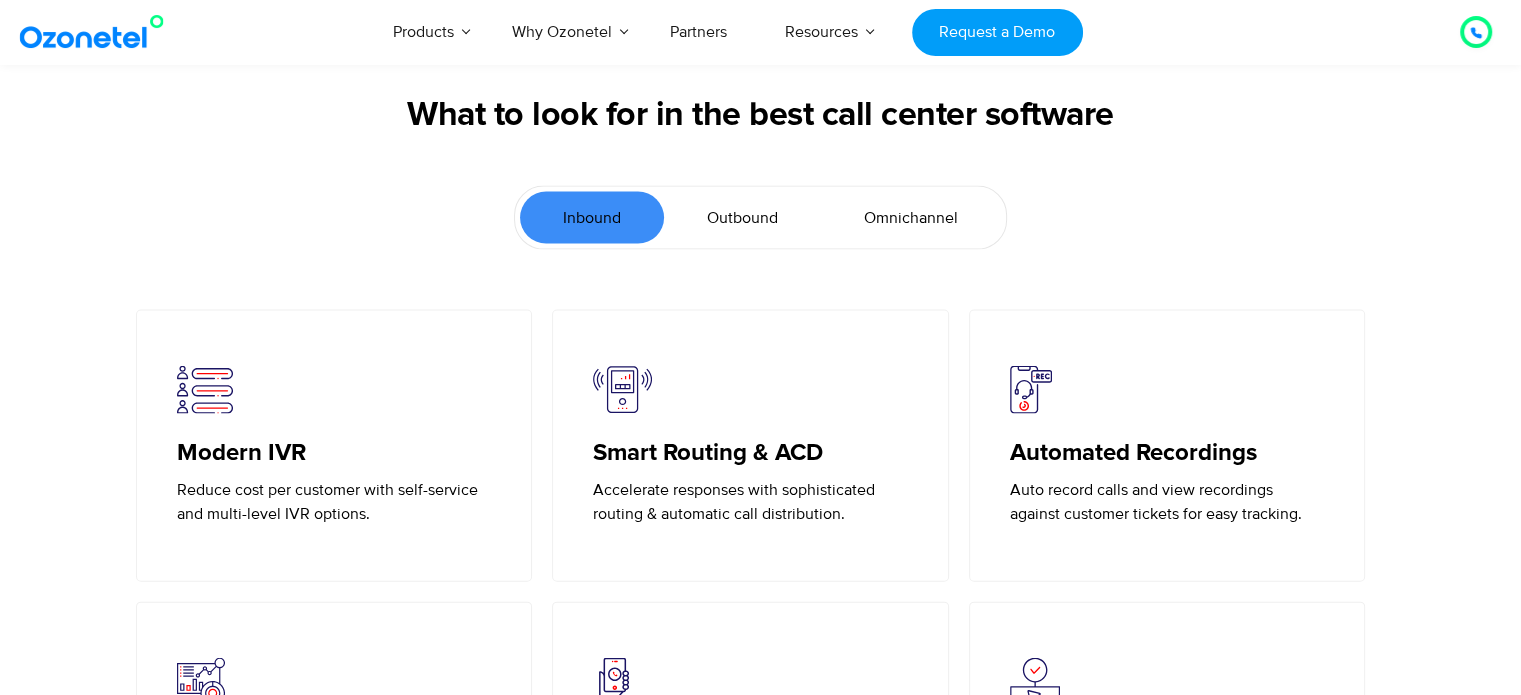 click on "Outbound" at bounding box center (742, 218) 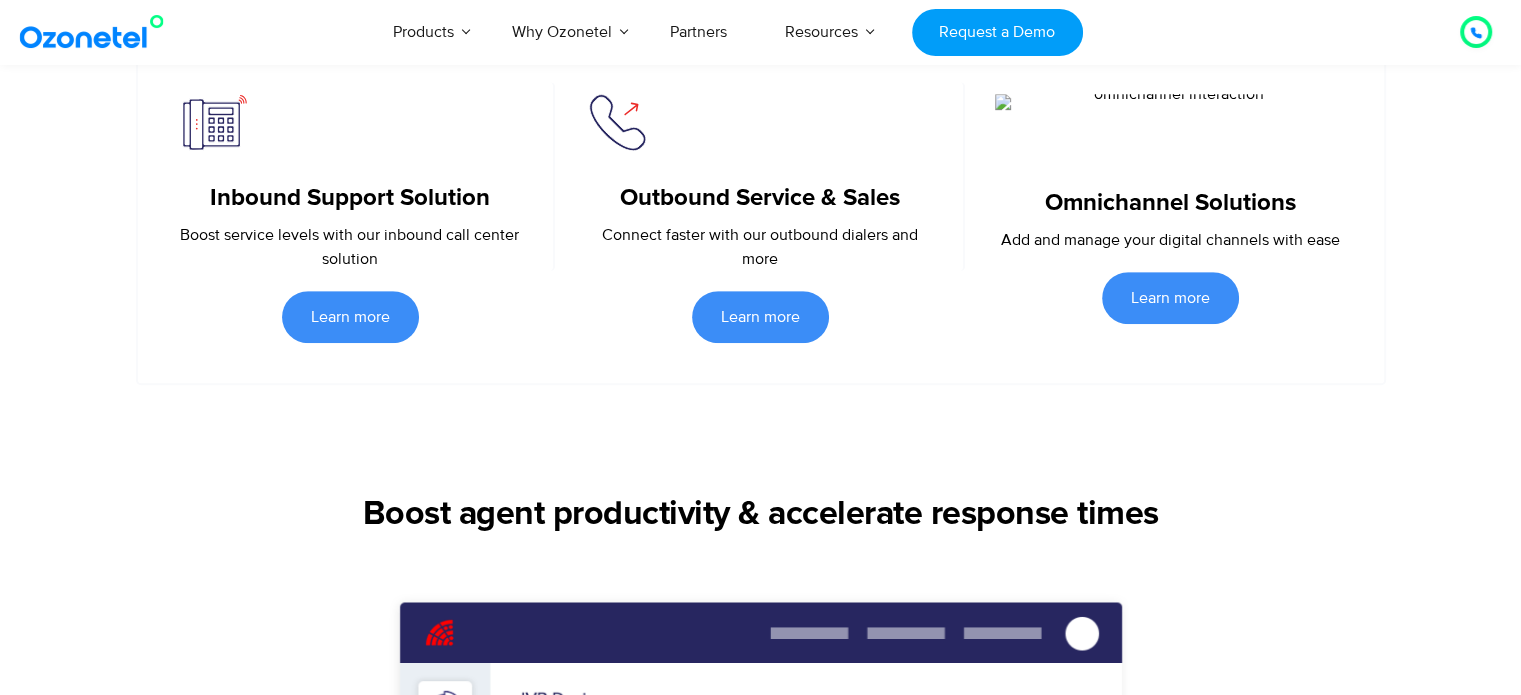 scroll, scrollTop: 1000, scrollLeft: 0, axis: vertical 